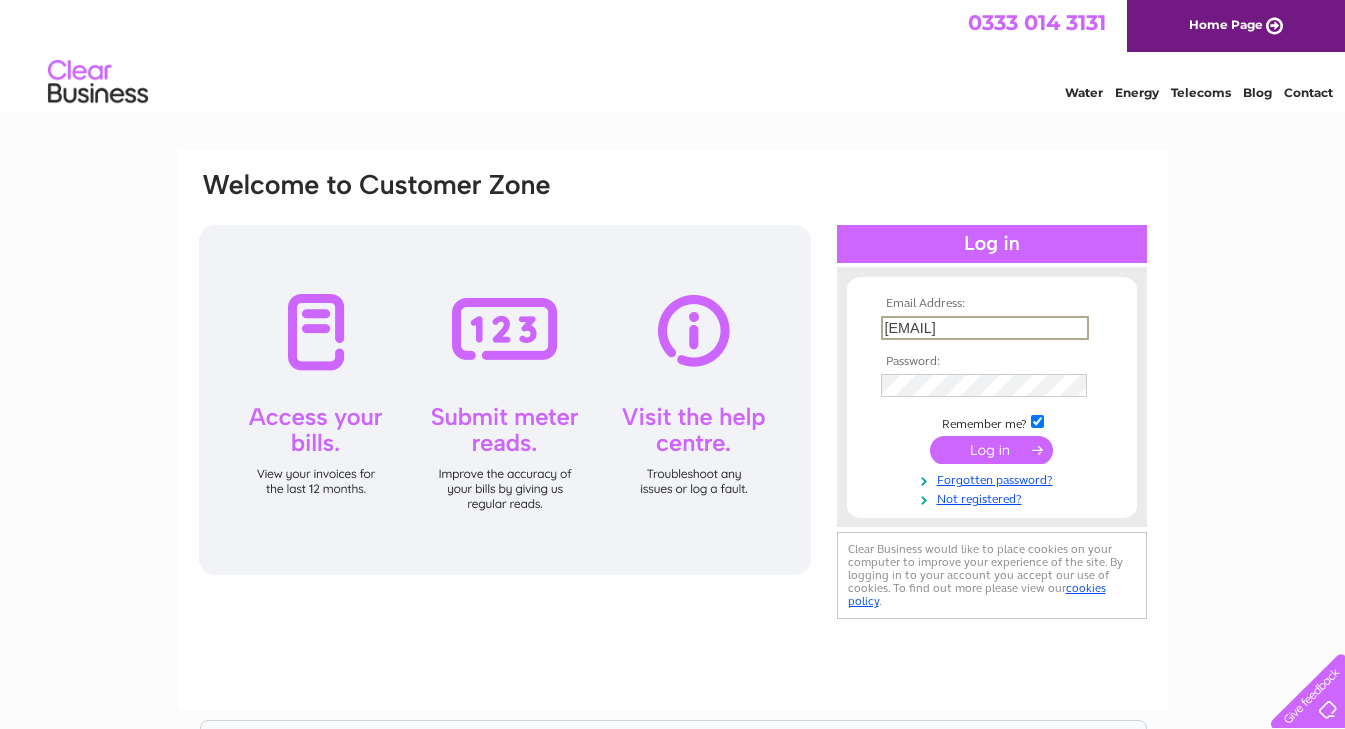 scroll, scrollTop: 0, scrollLeft: 0, axis: both 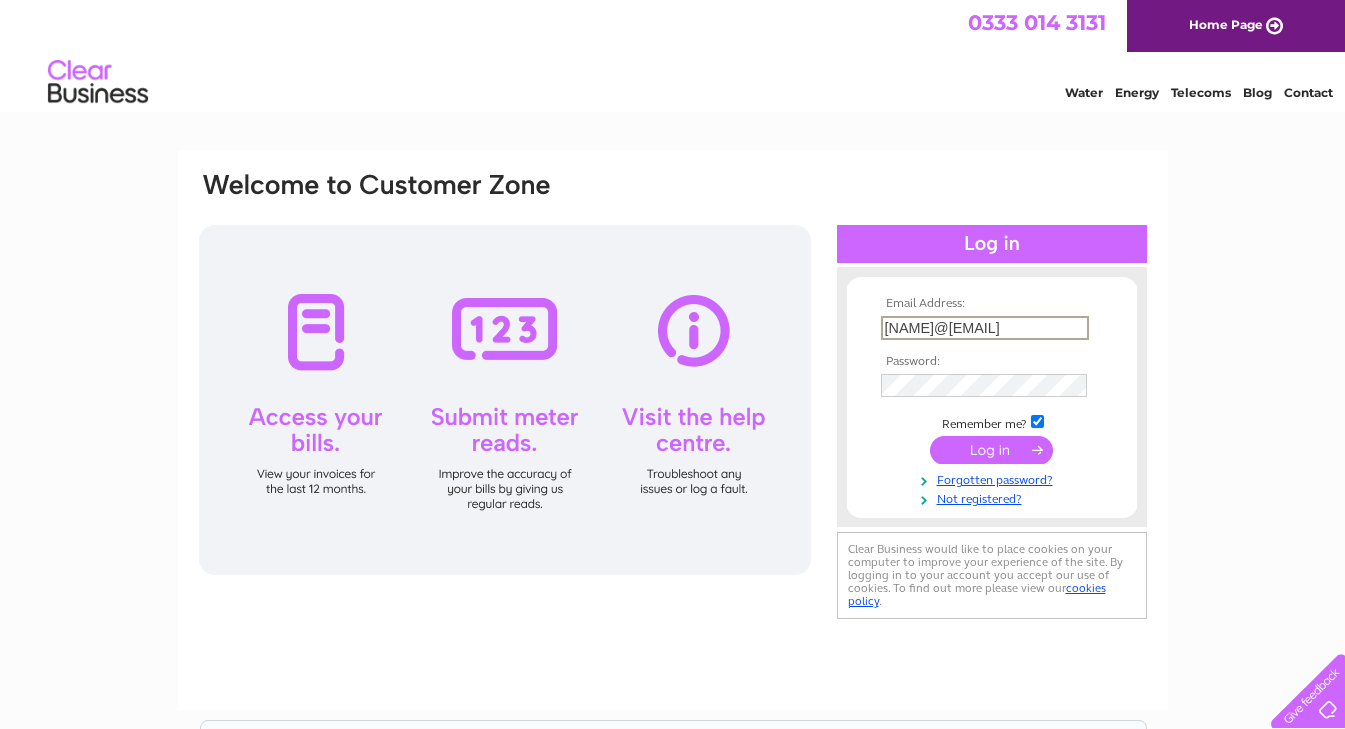 type on "els.munch@outlook.com" 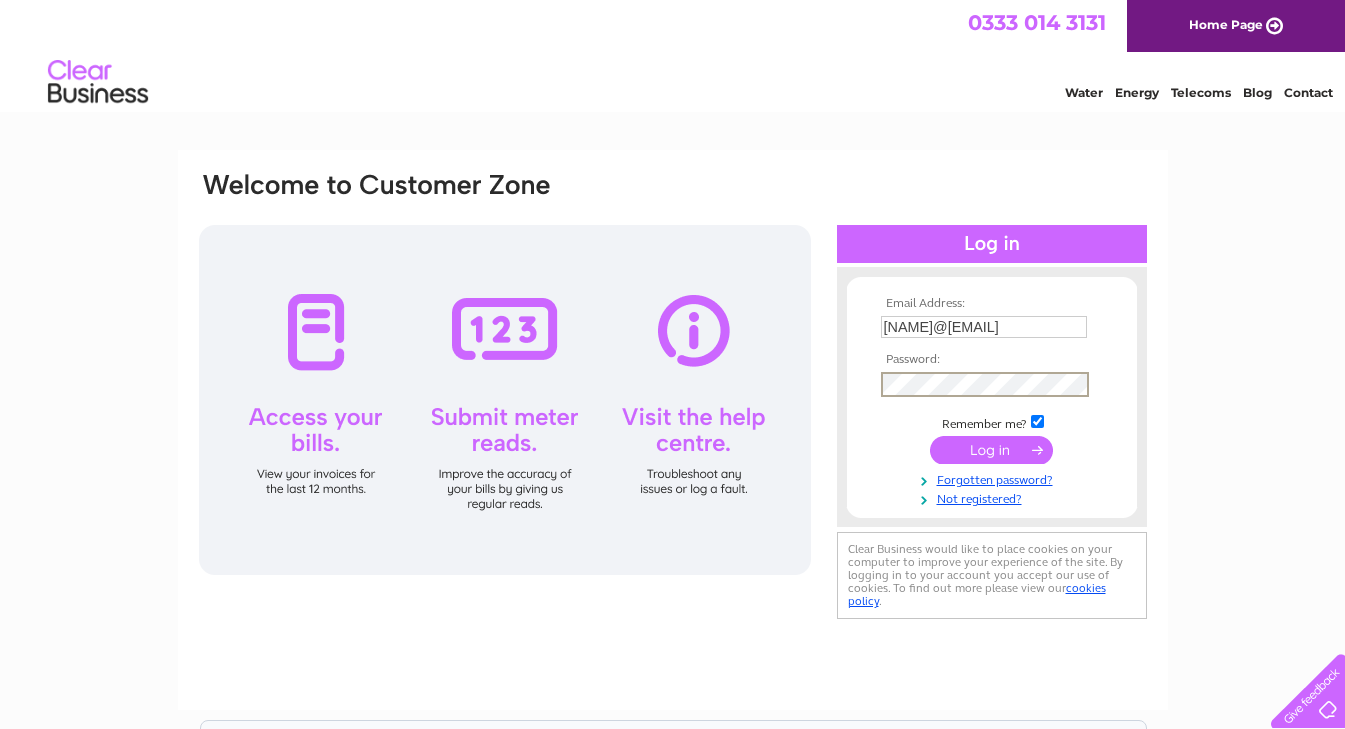 click on "Remember me?" at bounding box center (992, 422) 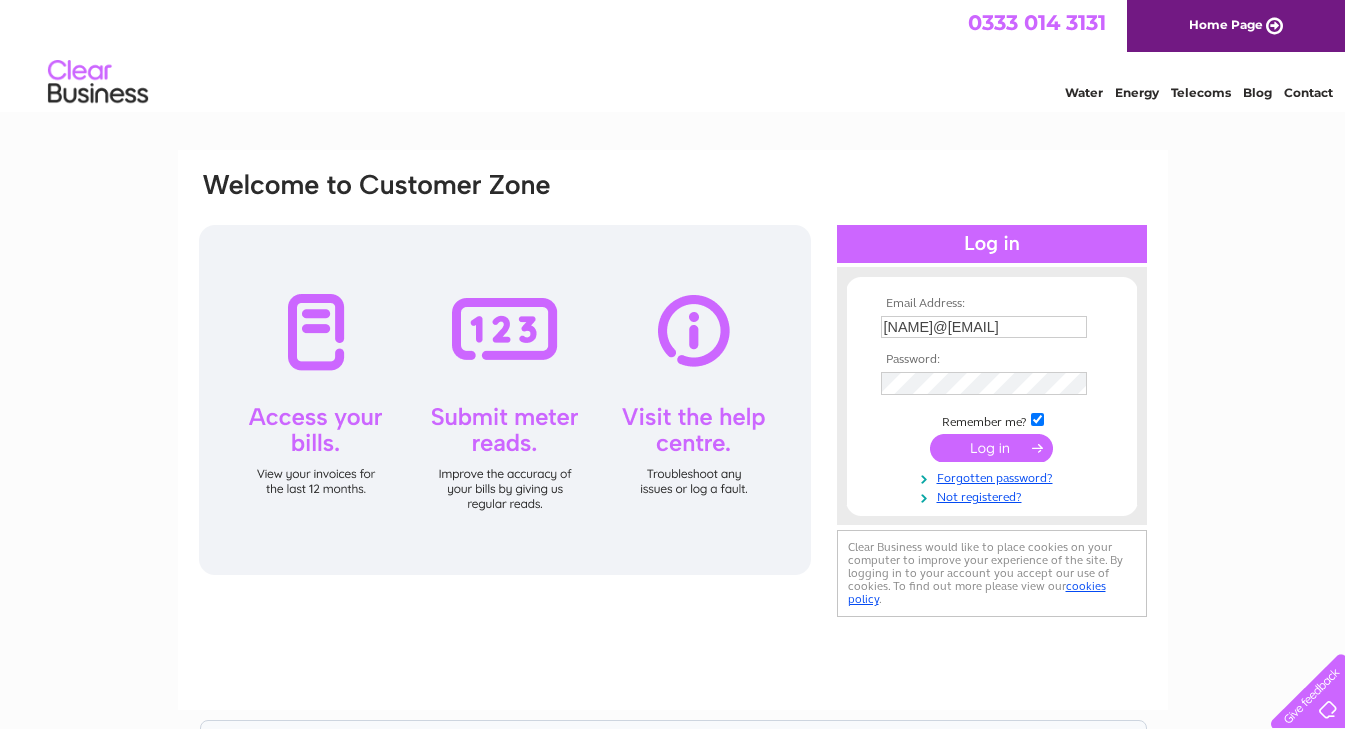 click at bounding box center [1037, 419] 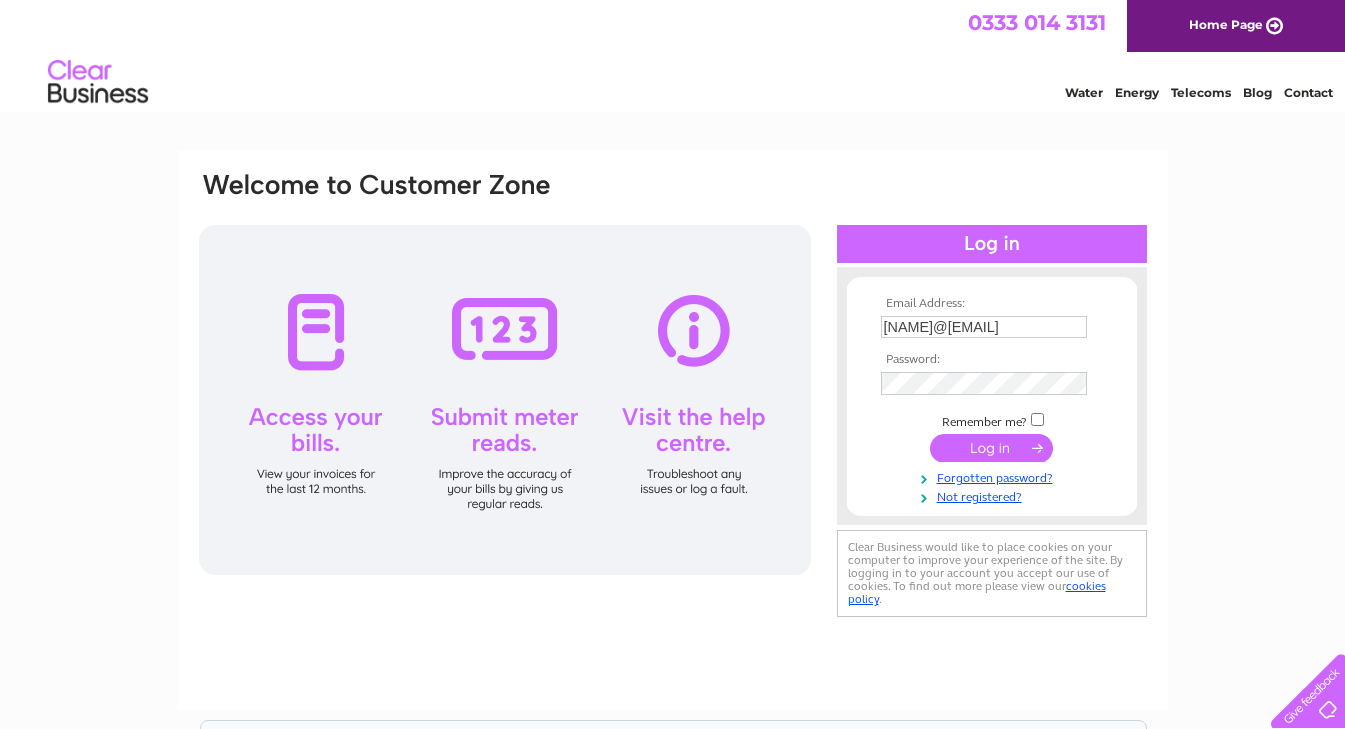 click at bounding box center (991, 448) 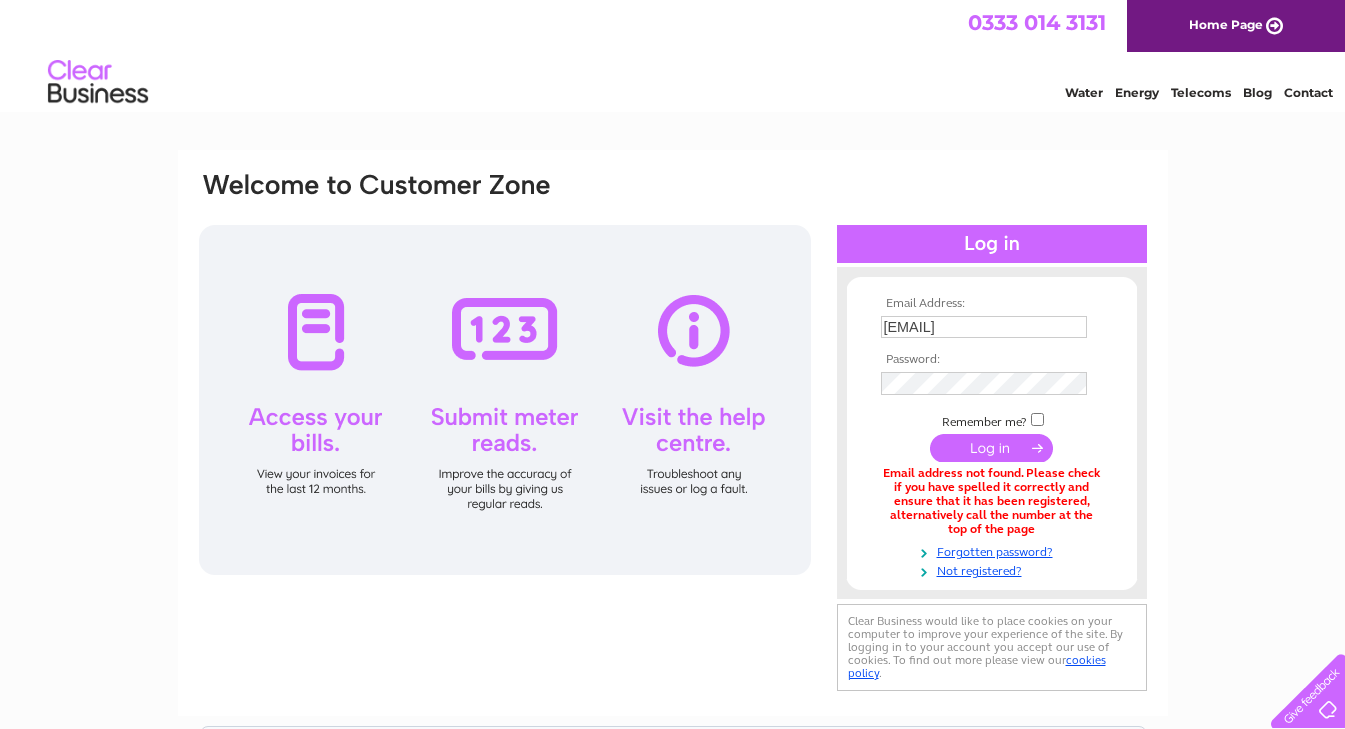 scroll, scrollTop: 0, scrollLeft: 0, axis: both 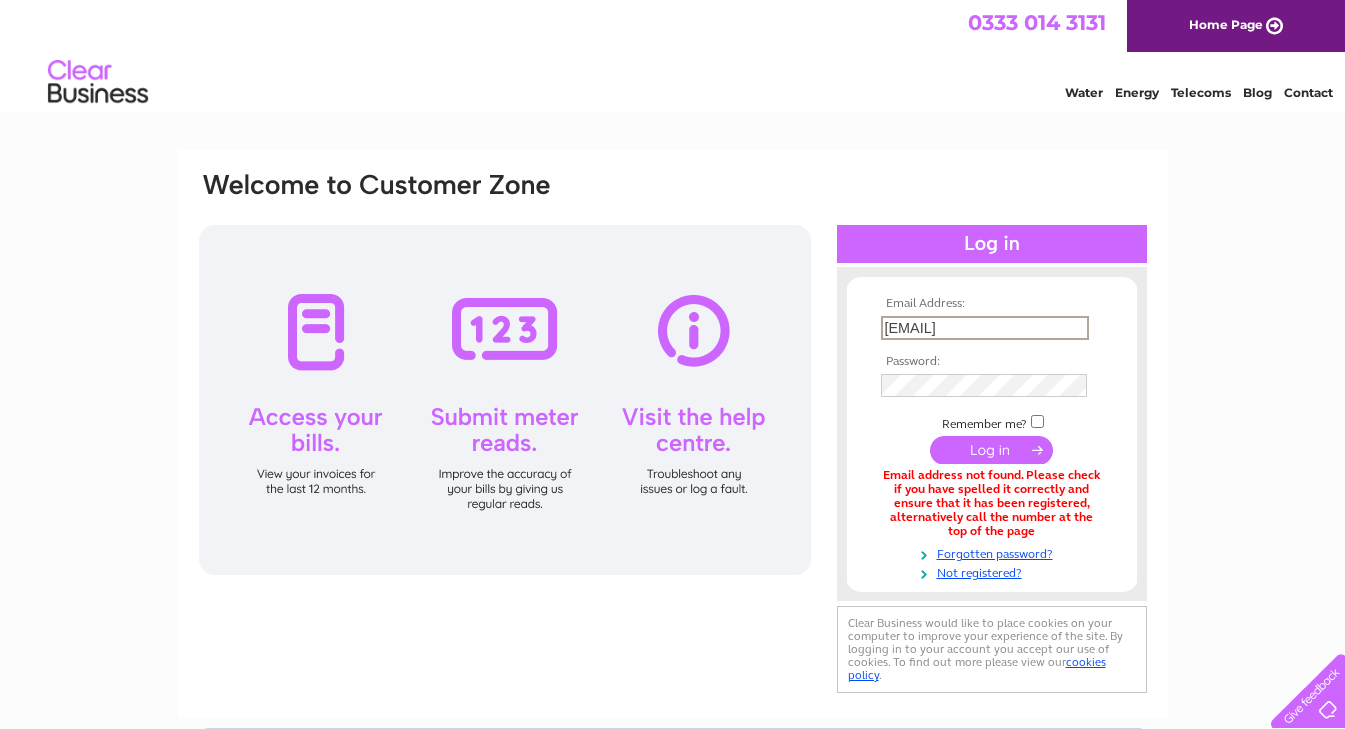 type on "mels.munch@outlook.com" 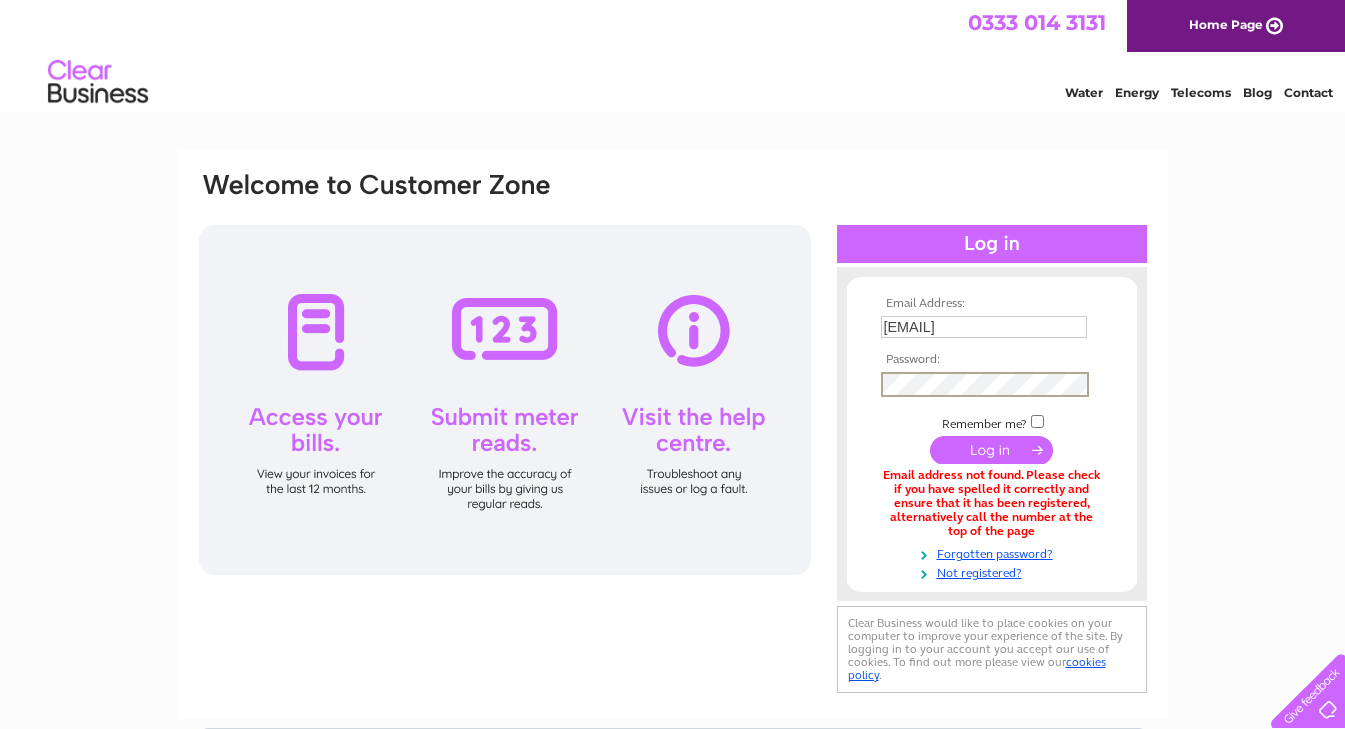 click at bounding box center [991, 450] 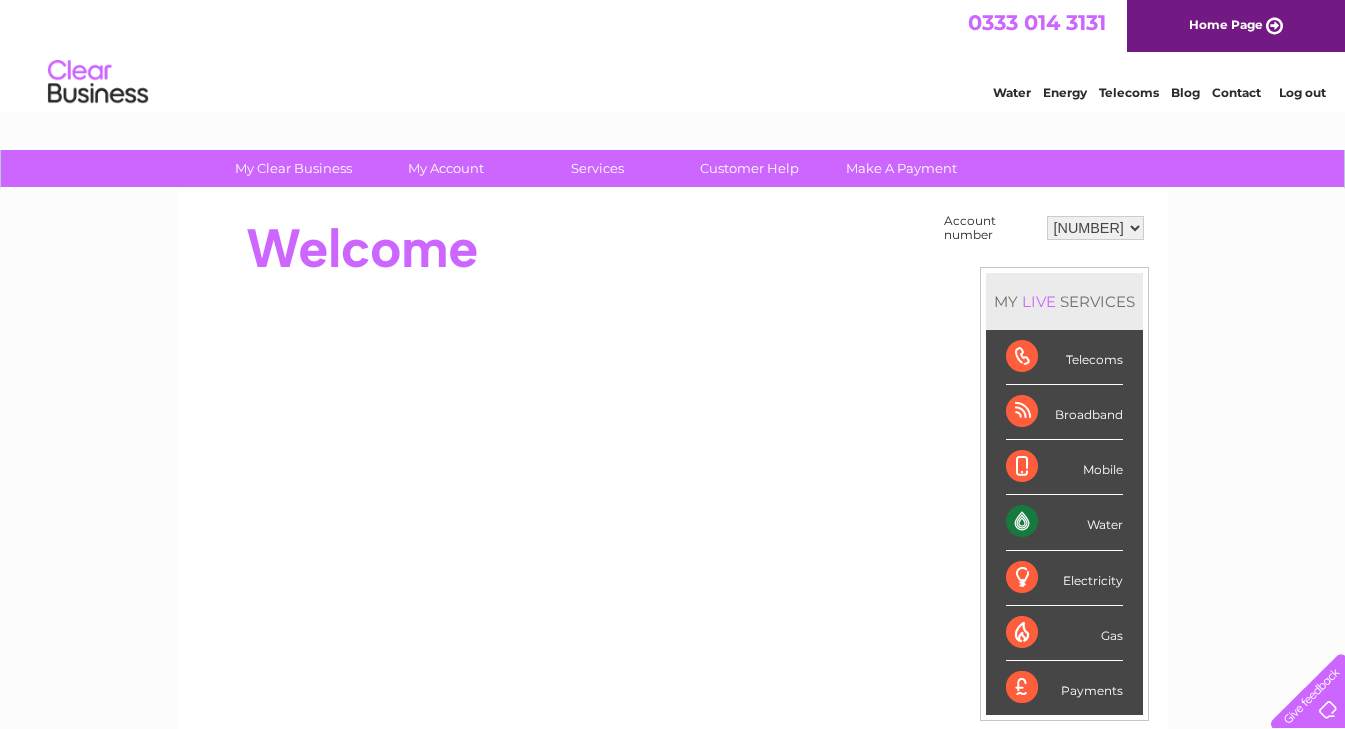 scroll, scrollTop: 0, scrollLeft: 0, axis: both 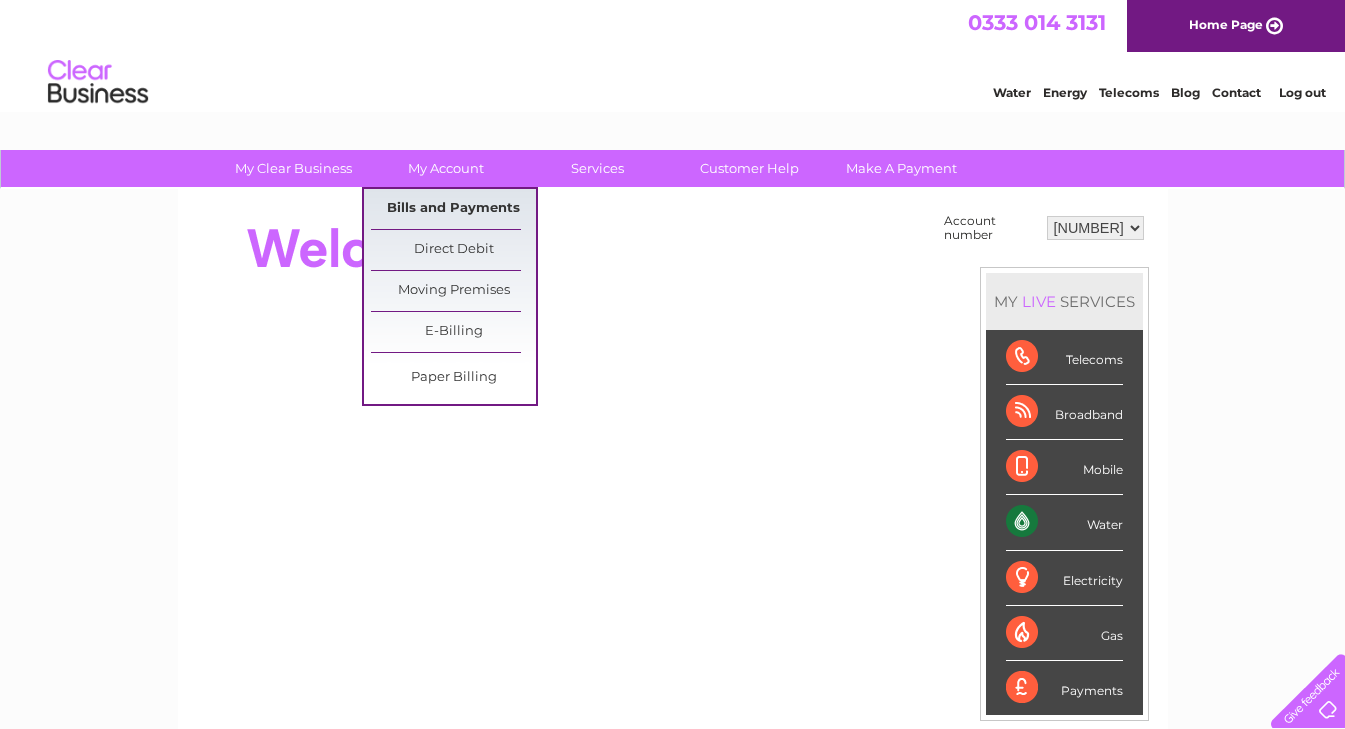 click on "Bills and Payments" at bounding box center [453, 209] 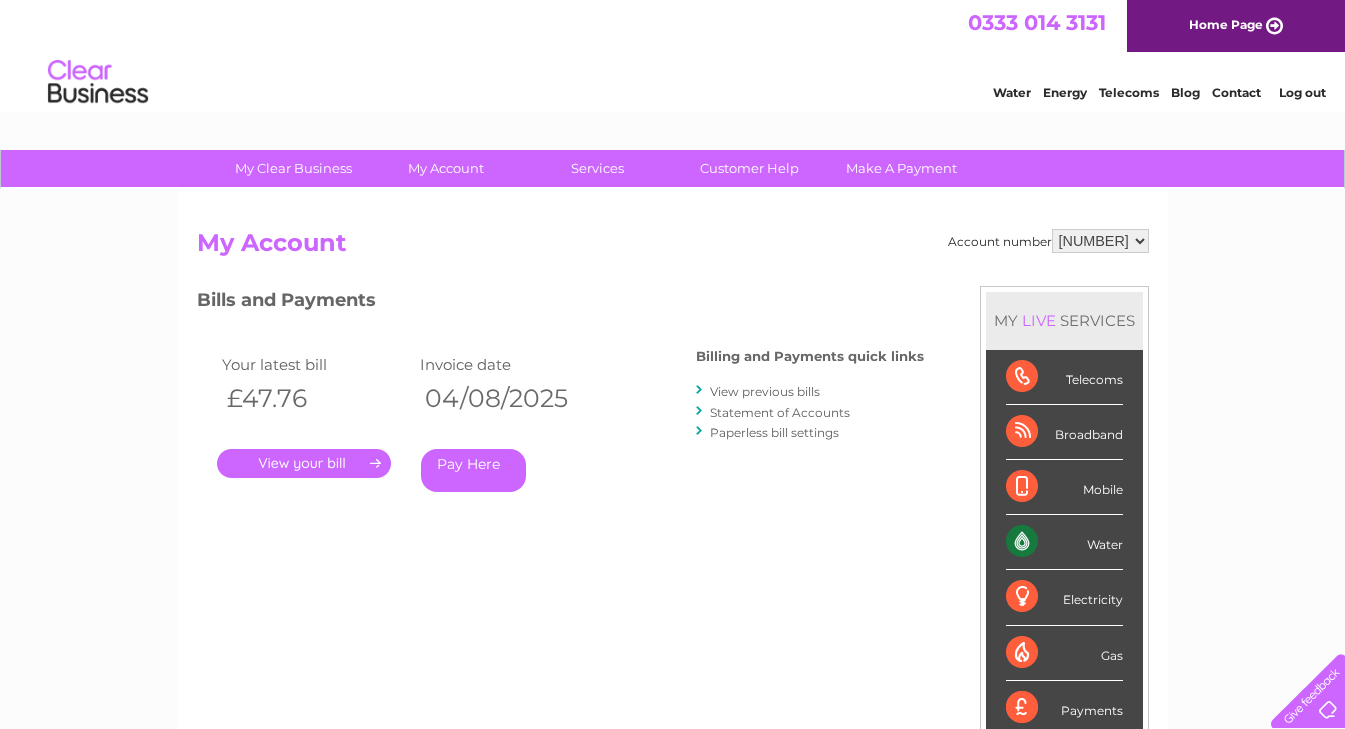 scroll, scrollTop: 0, scrollLeft: 0, axis: both 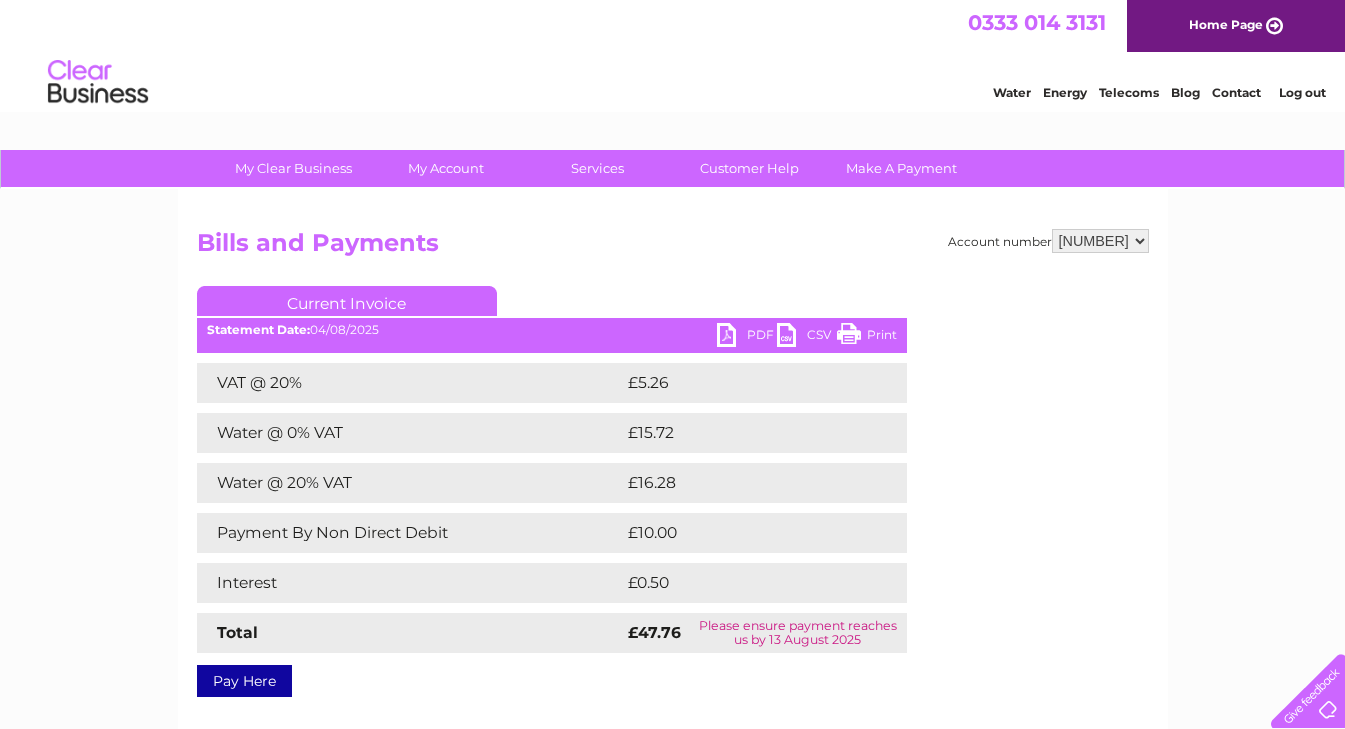 click on "Pay Here" at bounding box center (244, 681) 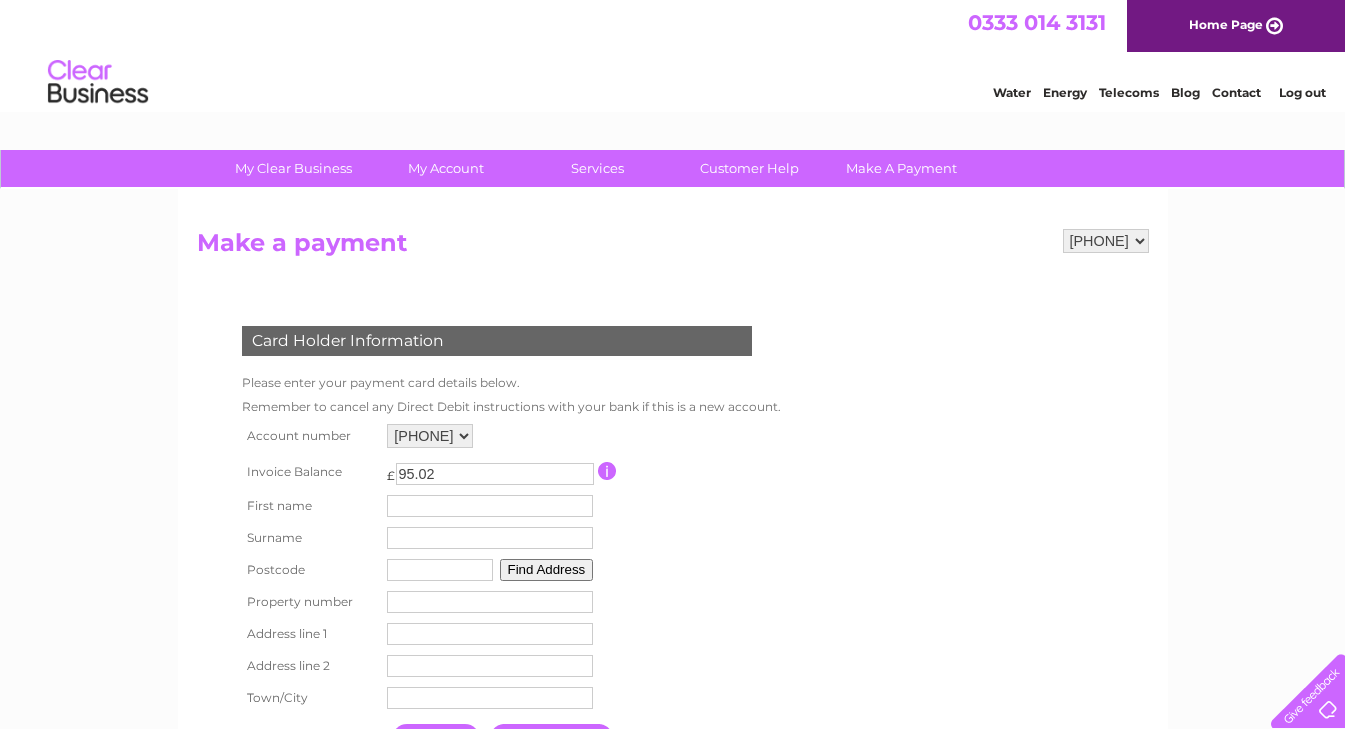 scroll, scrollTop: 0, scrollLeft: 0, axis: both 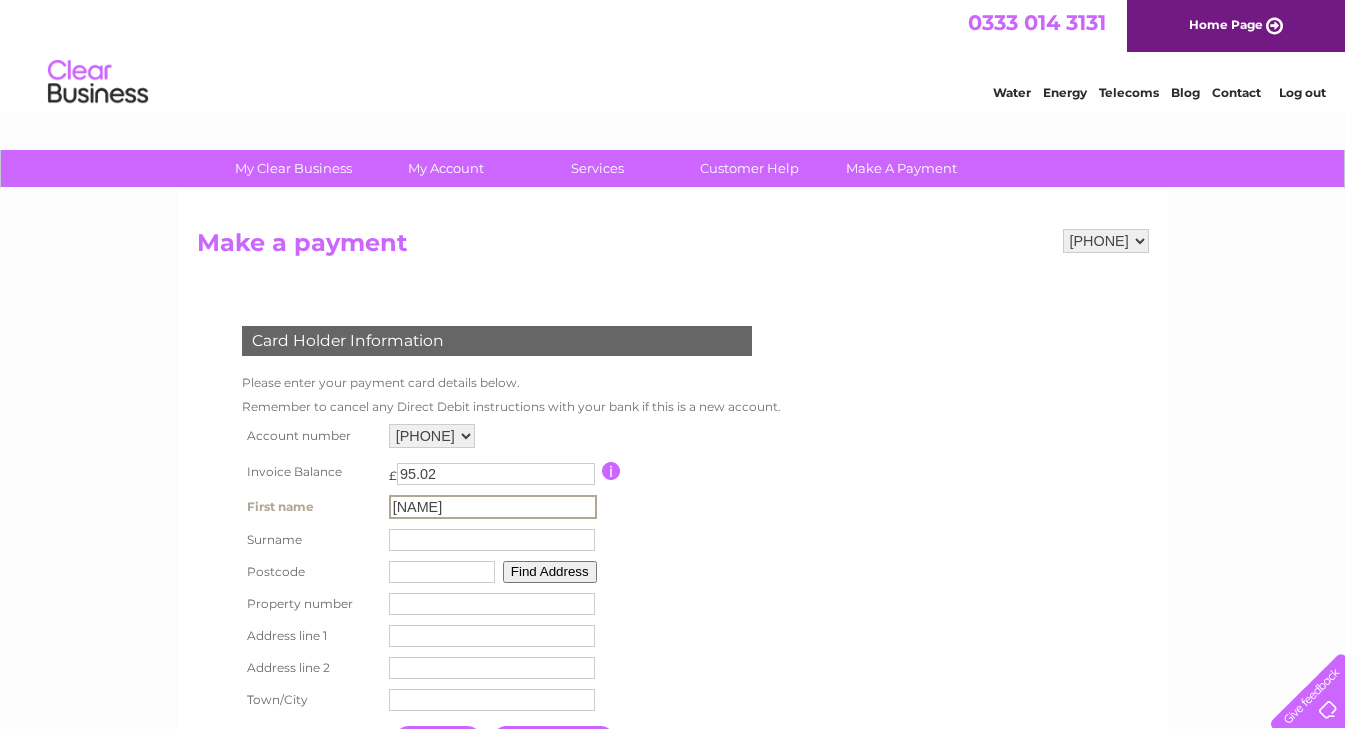 type on "Melissa" 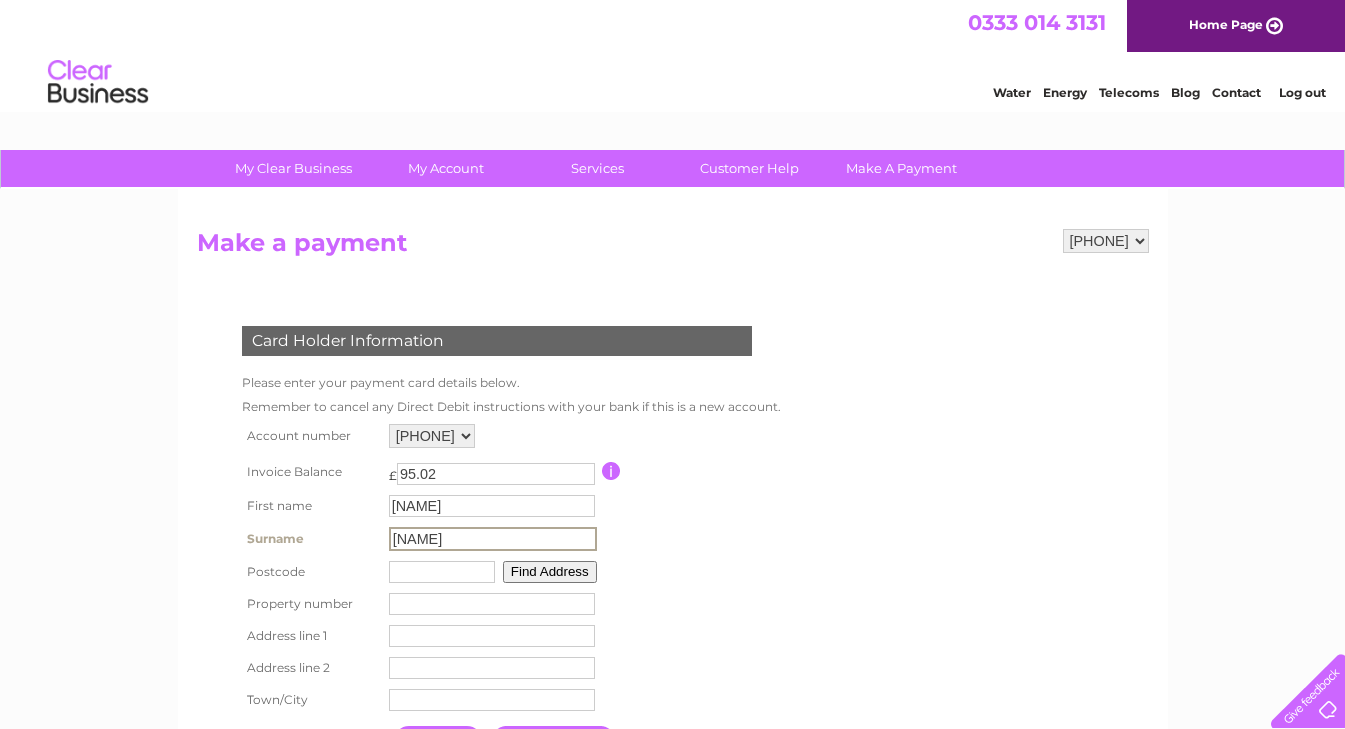 type on "Maywood" 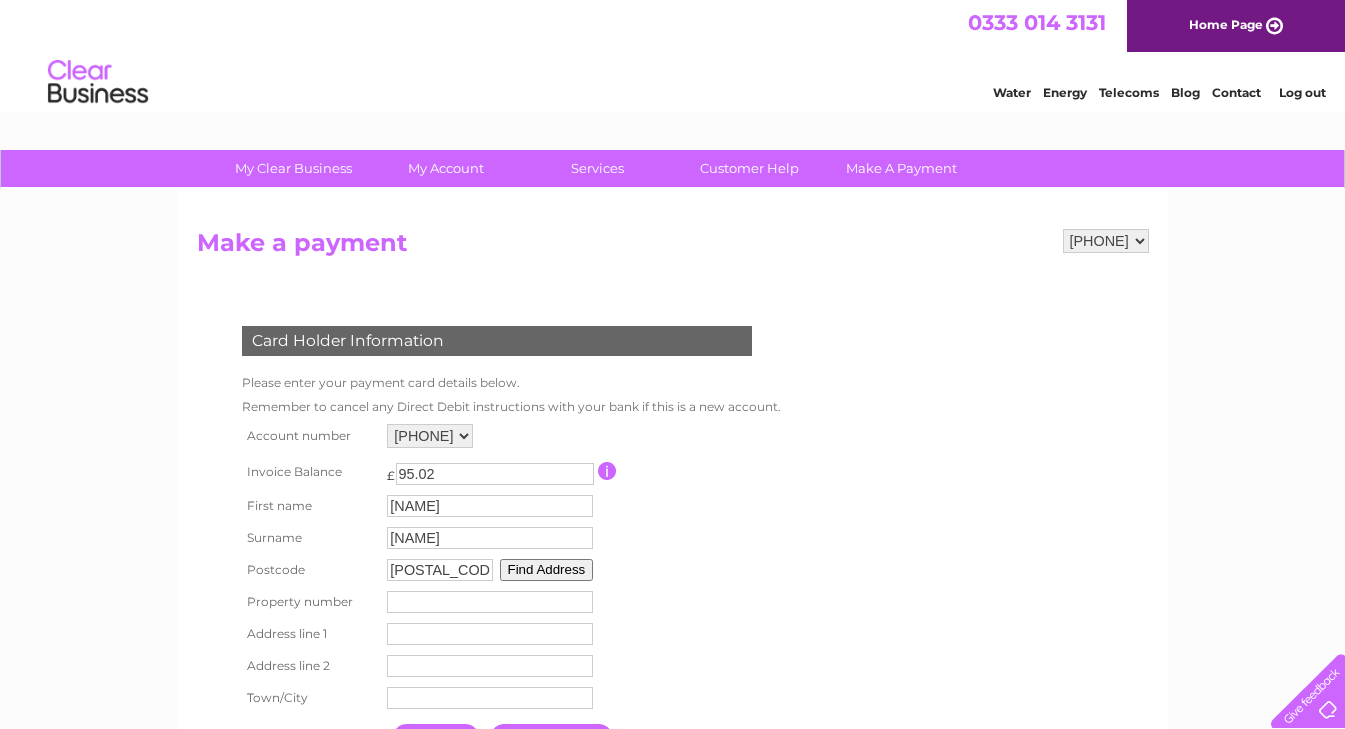type on "DD4 9JY" 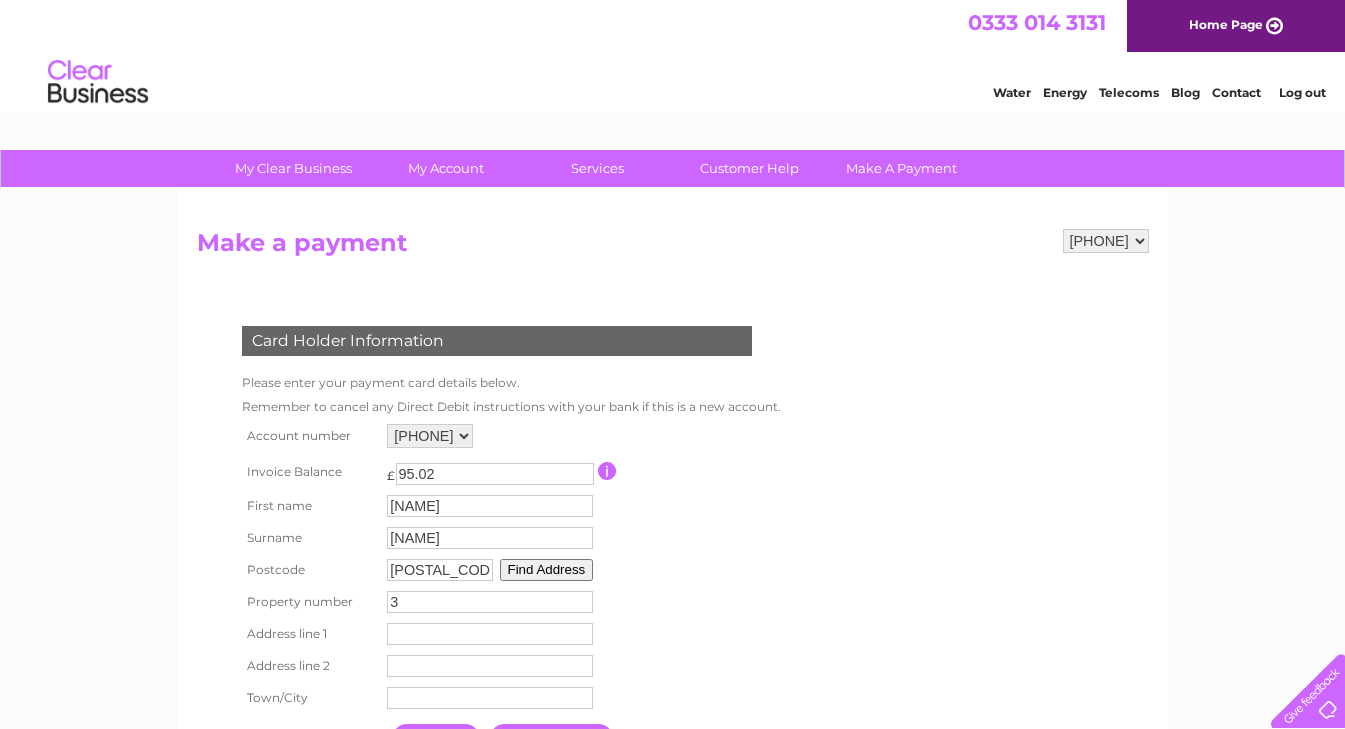 type on "30" 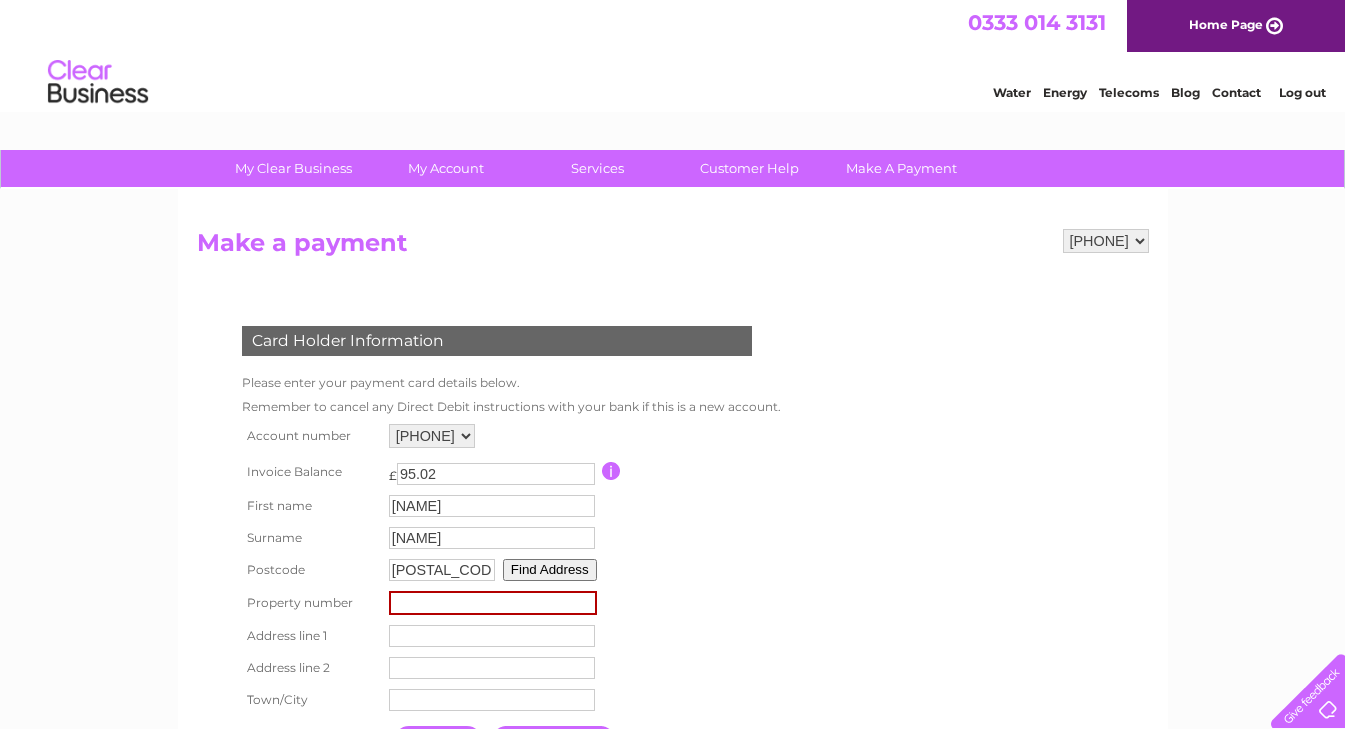click at bounding box center [493, 603] 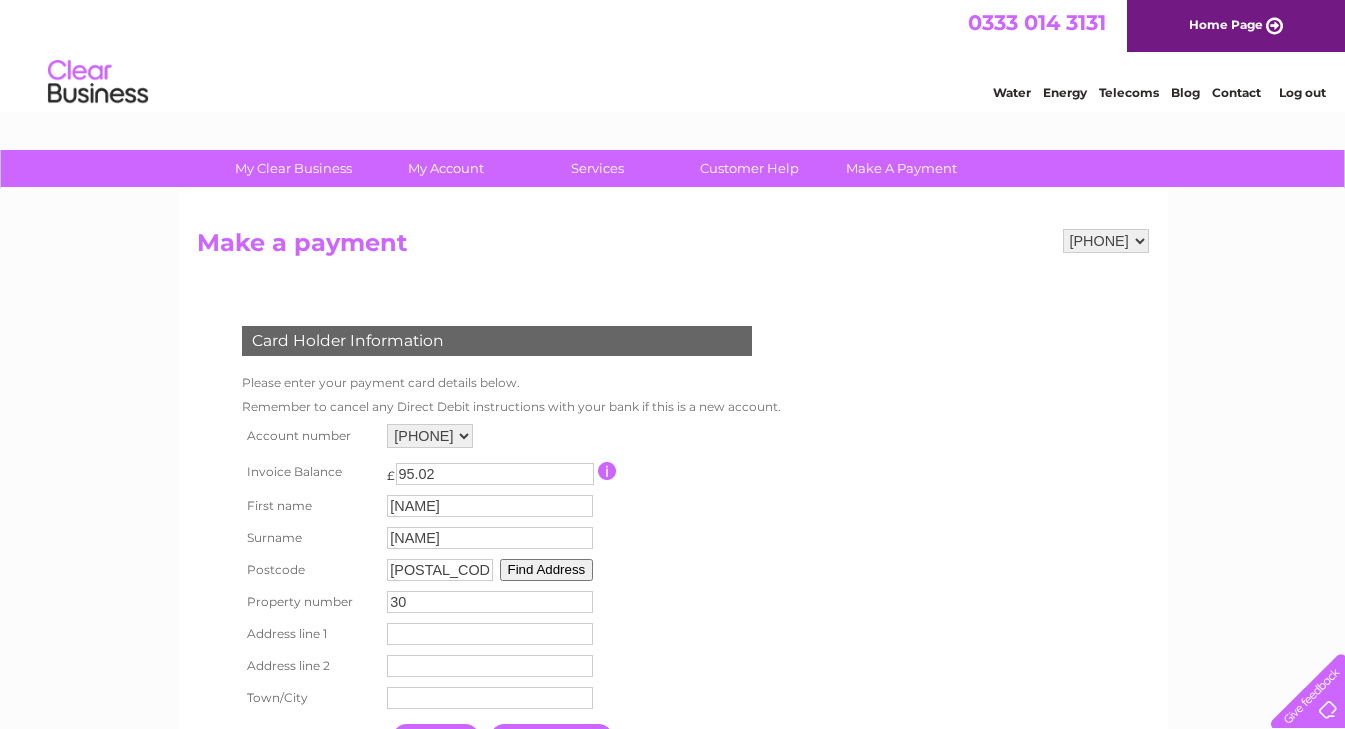 type on "30" 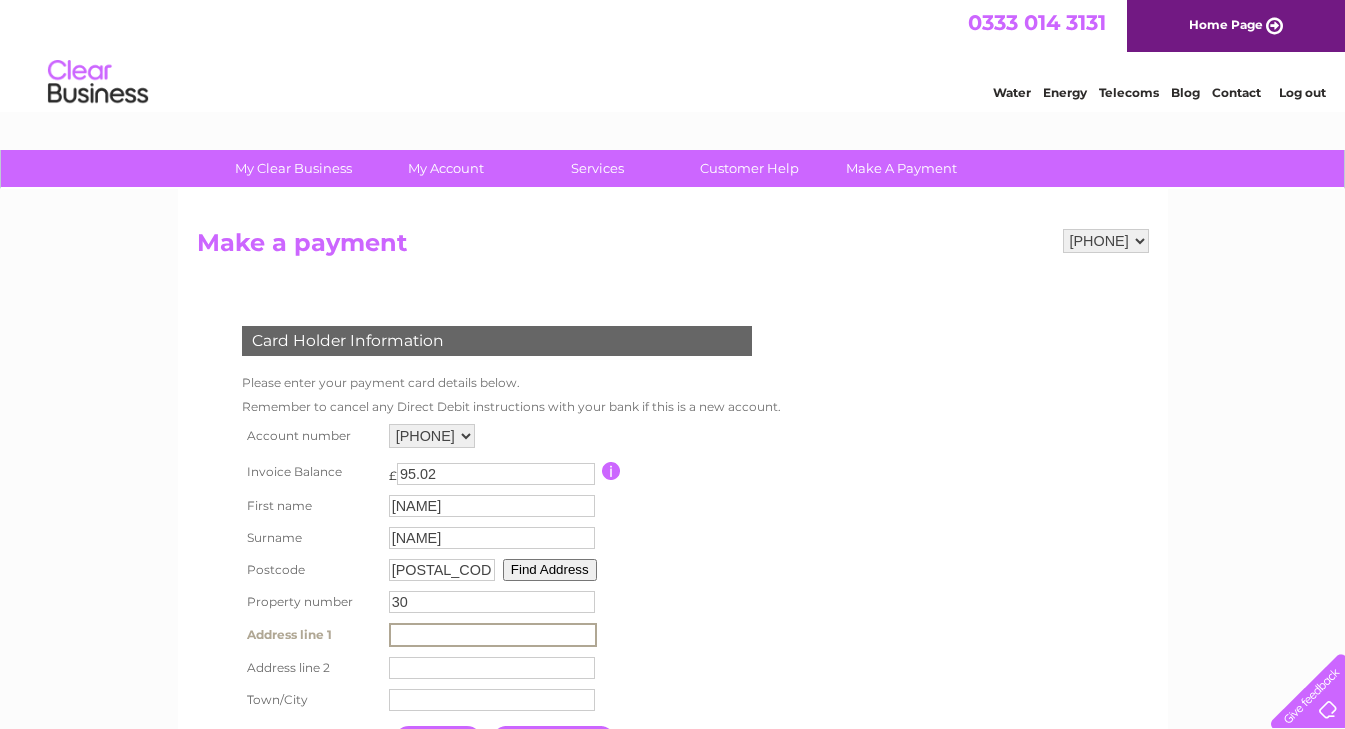 click at bounding box center (493, 635) 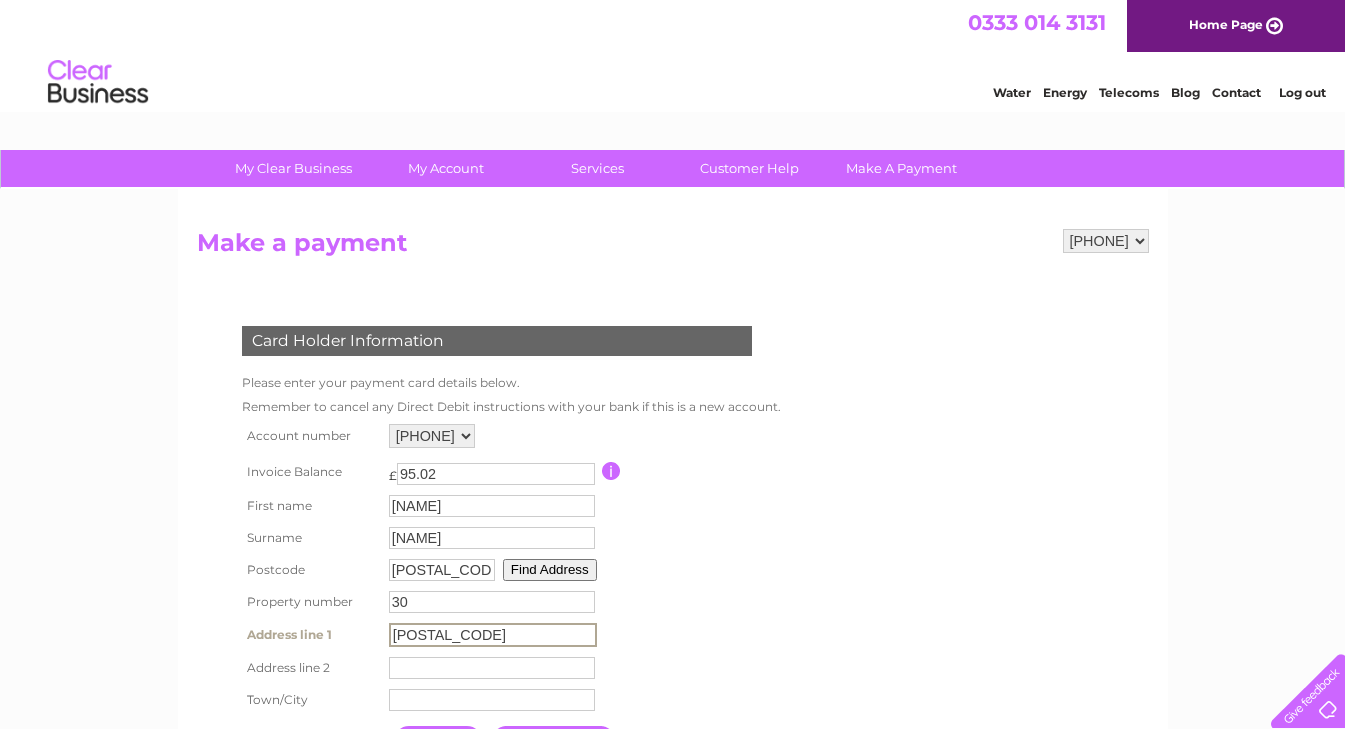 type on "30E Fintryside" 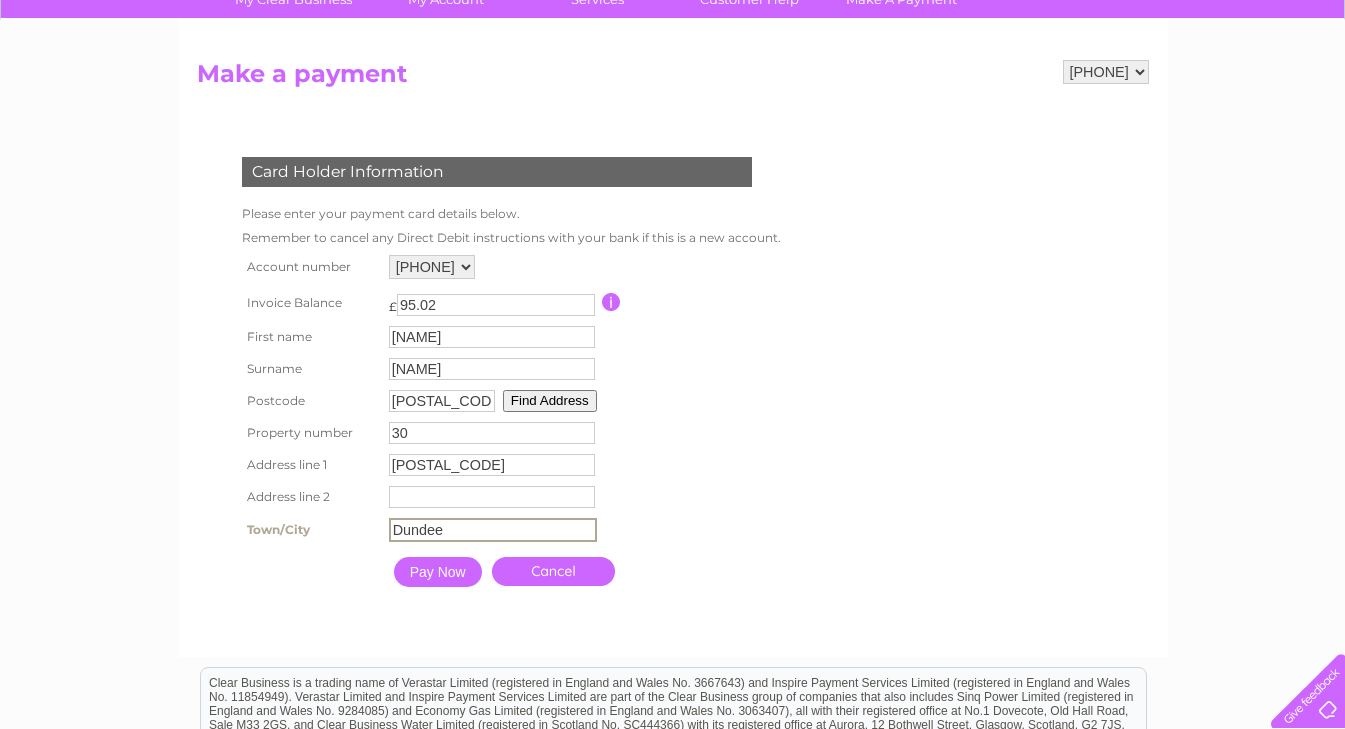 scroll, scrollTop: 174, scrollLeft: 0, axis: vertical 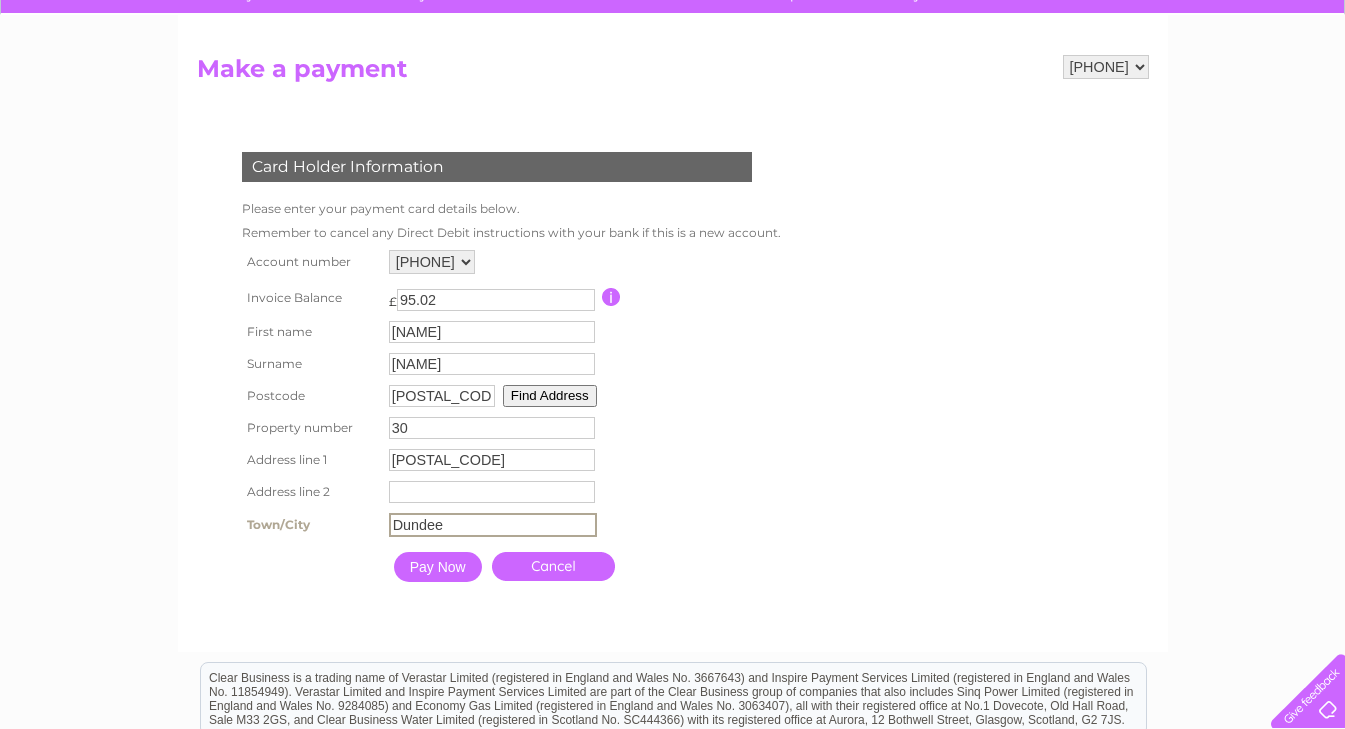 type on "Dundee" 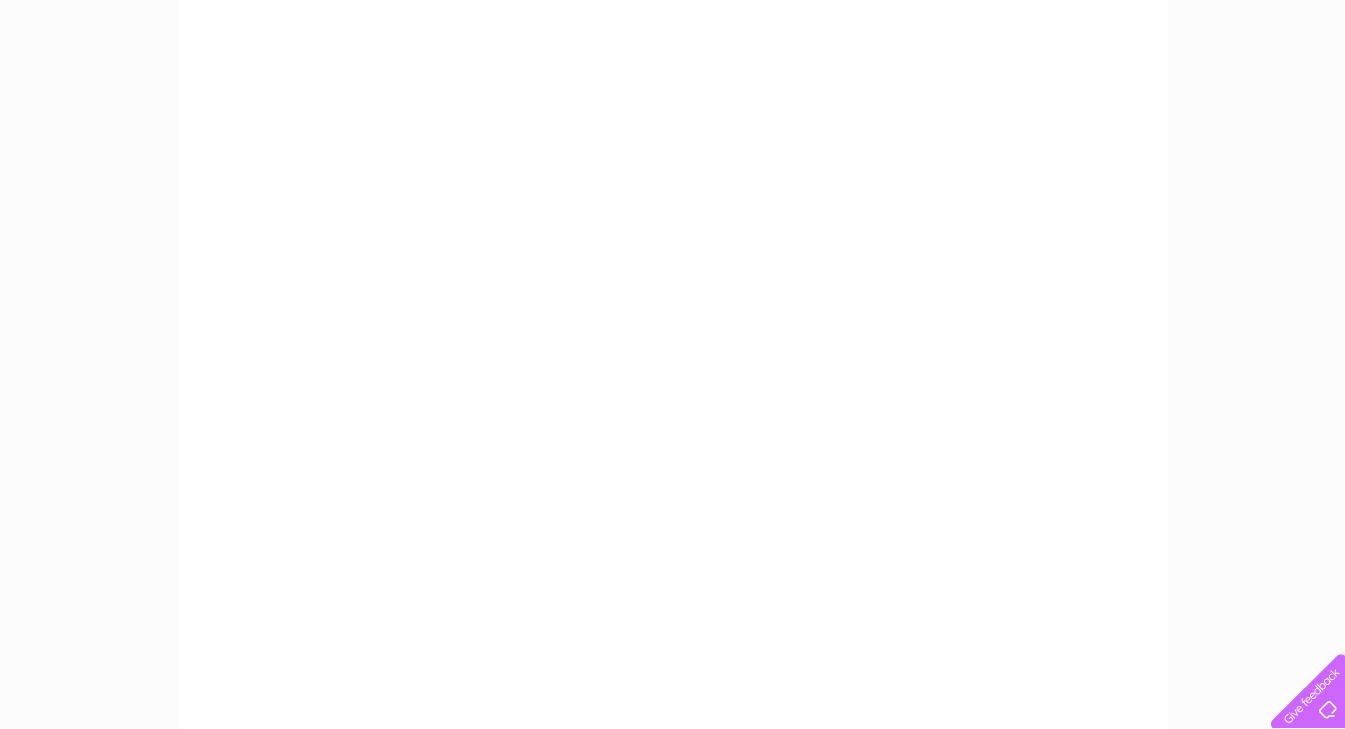 scroll, scrollTop: 257, scrollLeft: 0, axis: vertical 